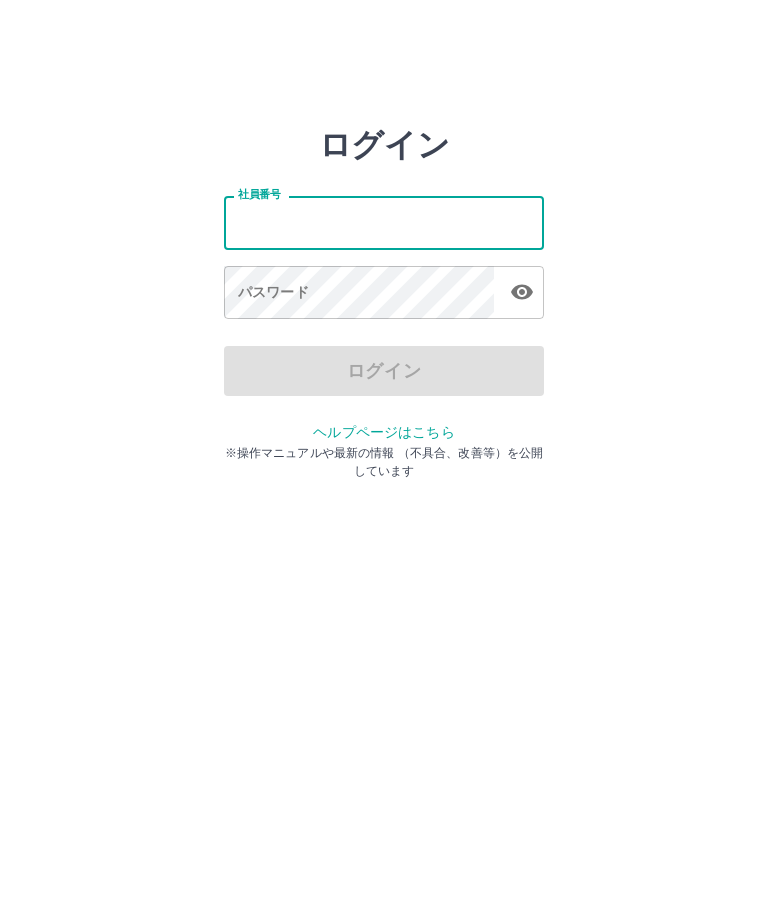 scroll, scrollTop: 0, scrollLeft: 0, axis: both 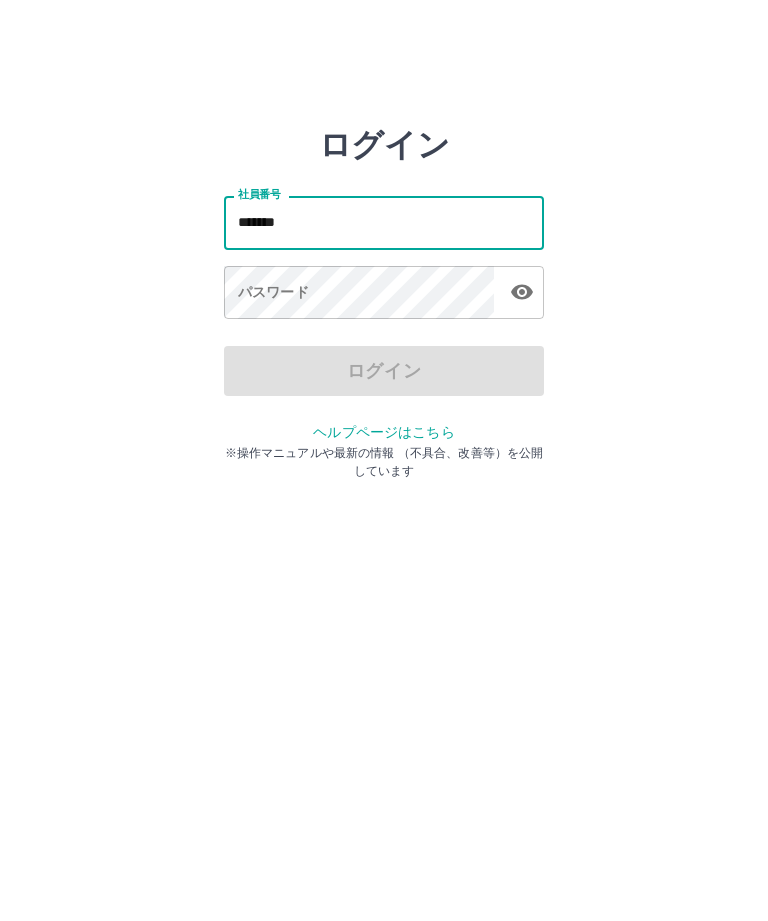 type on "*******" 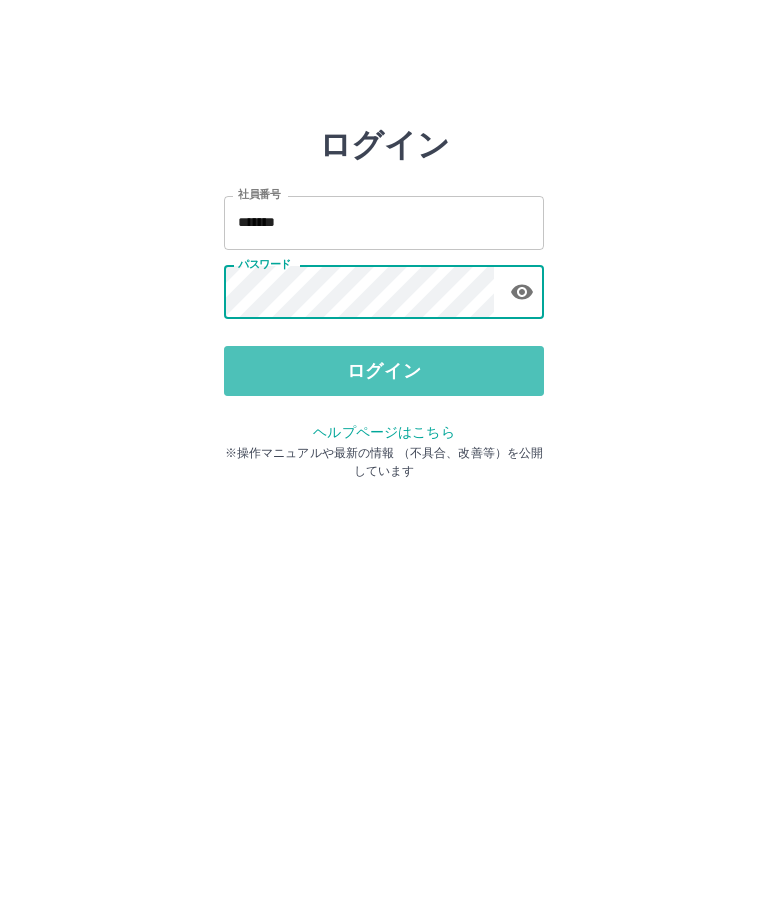 click on "ログイン" at bounding box center [384, 371] 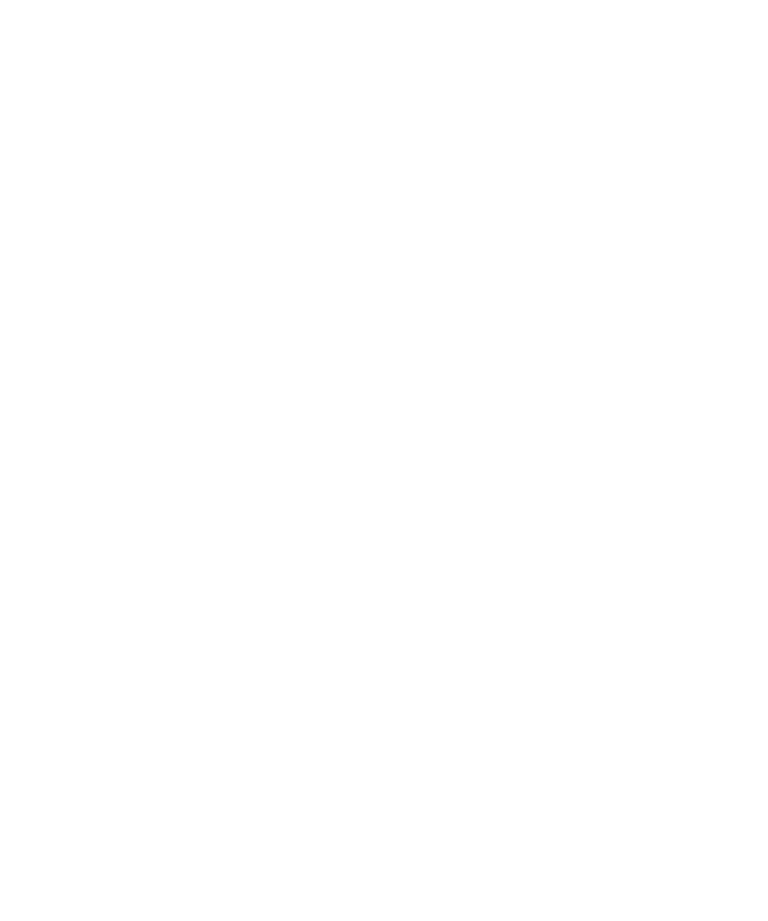 scroll, scrollTop: 0, scrollLeft: 0, axis: both 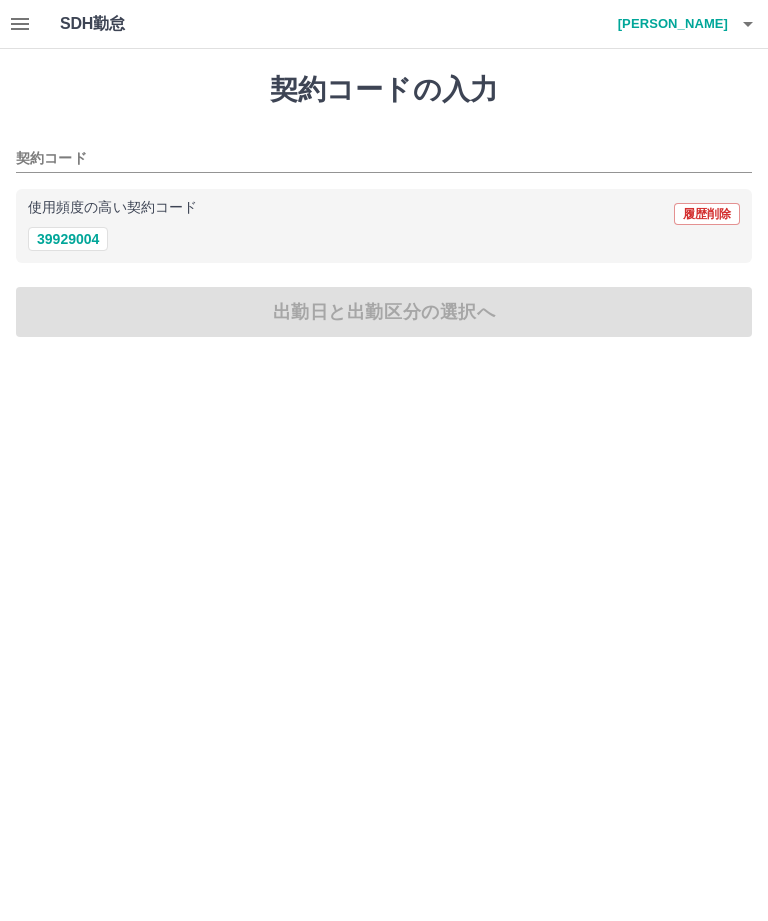click on "39929004" at bounding box center (68, 239) 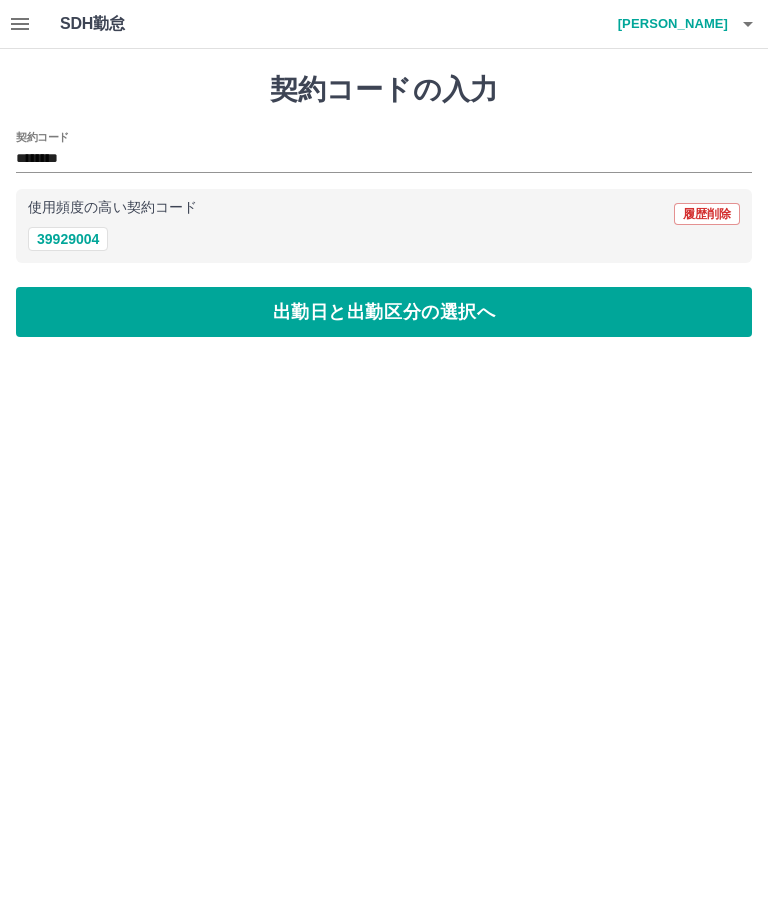 click on "********" at bounding box center (369, 159) 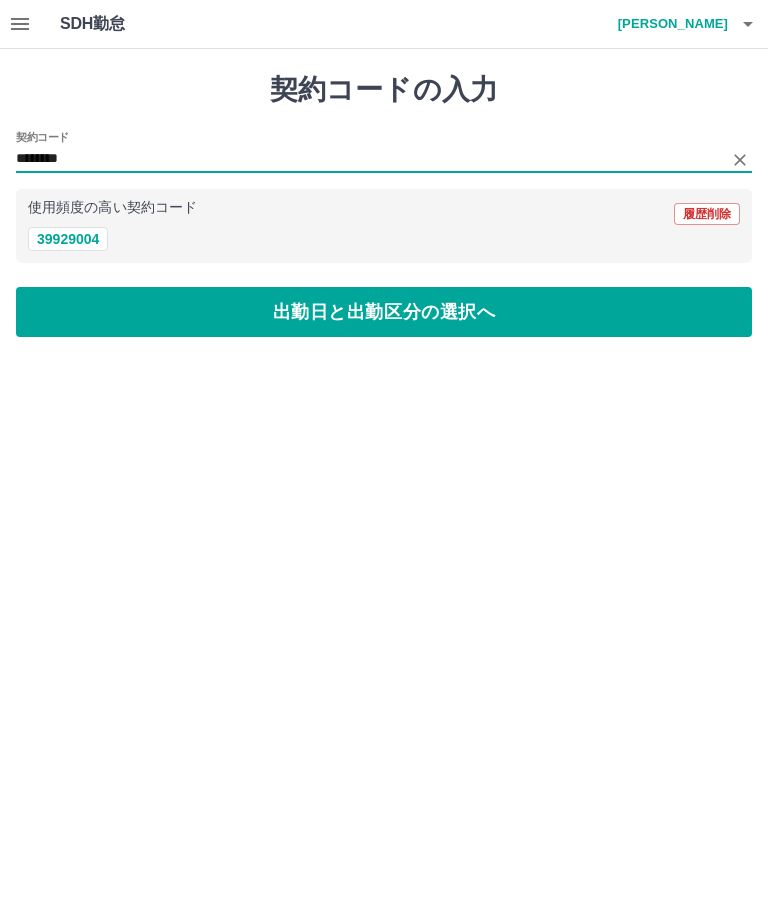 click on "出勤日と出勤区分の選択へ" at bounding box center [384, 312] 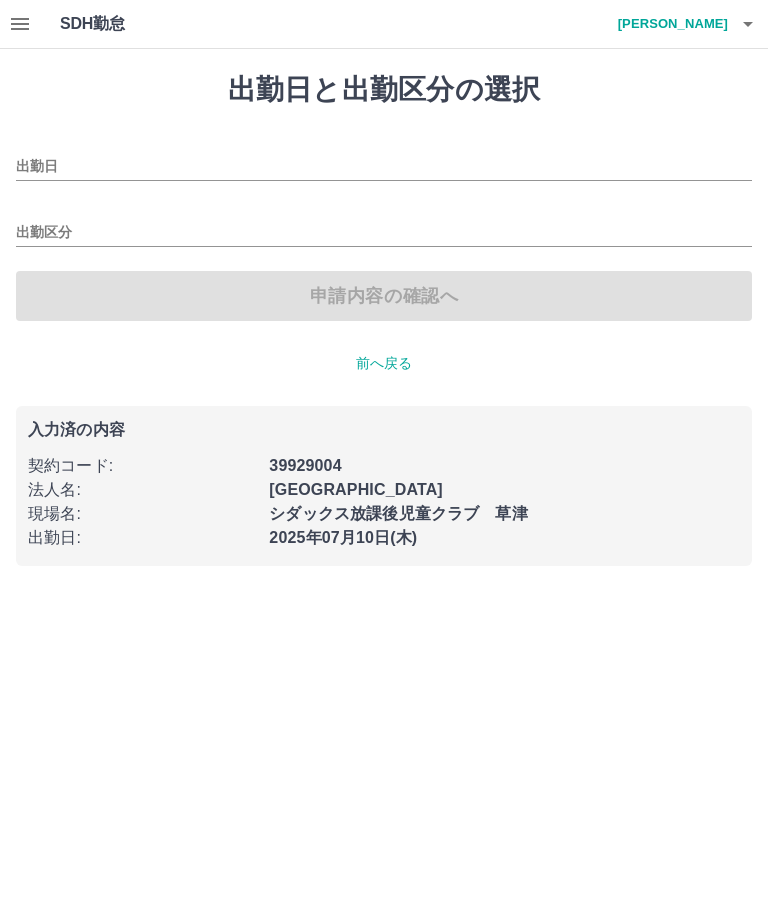 type on "**********" 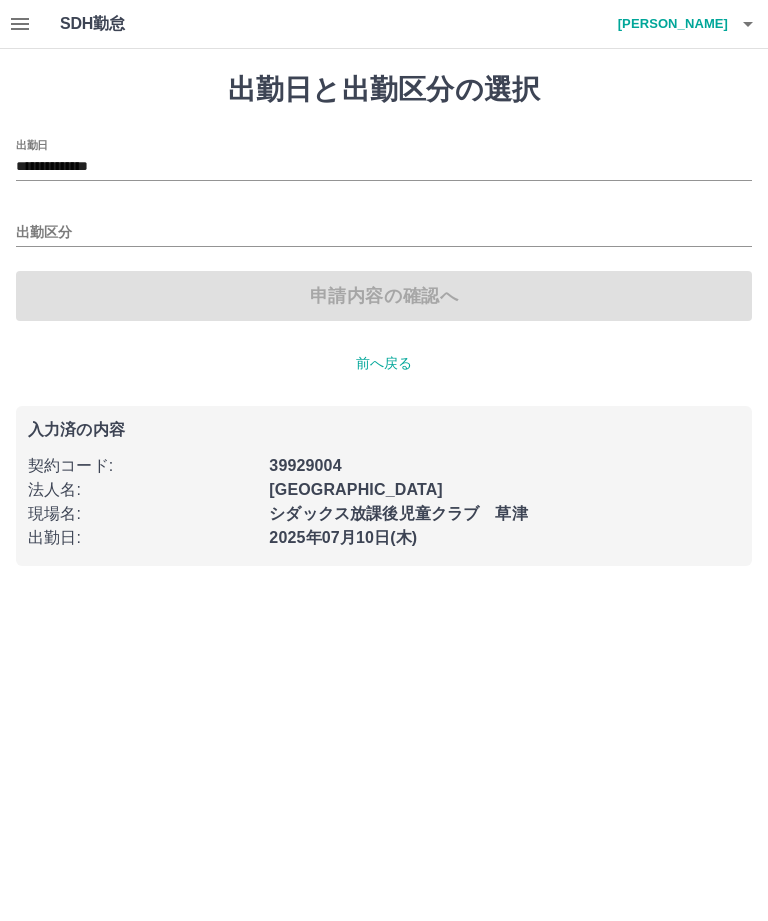 click on "出勤区分" at bounding box center (384, 233) 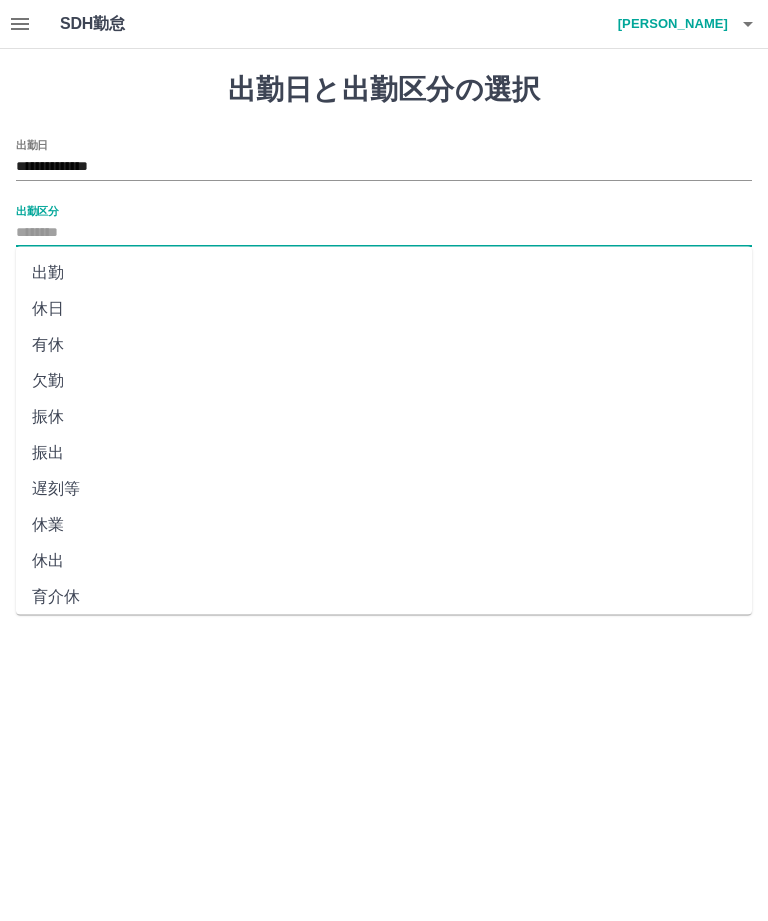 click on "出勤" at bounding box center (384, 273) 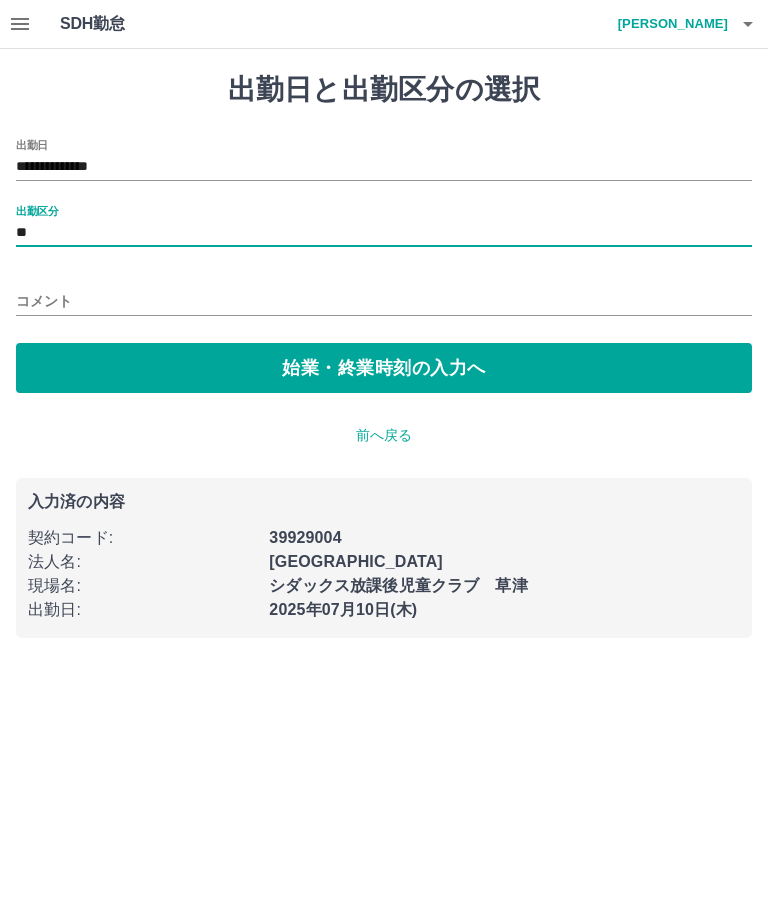 type on "**" 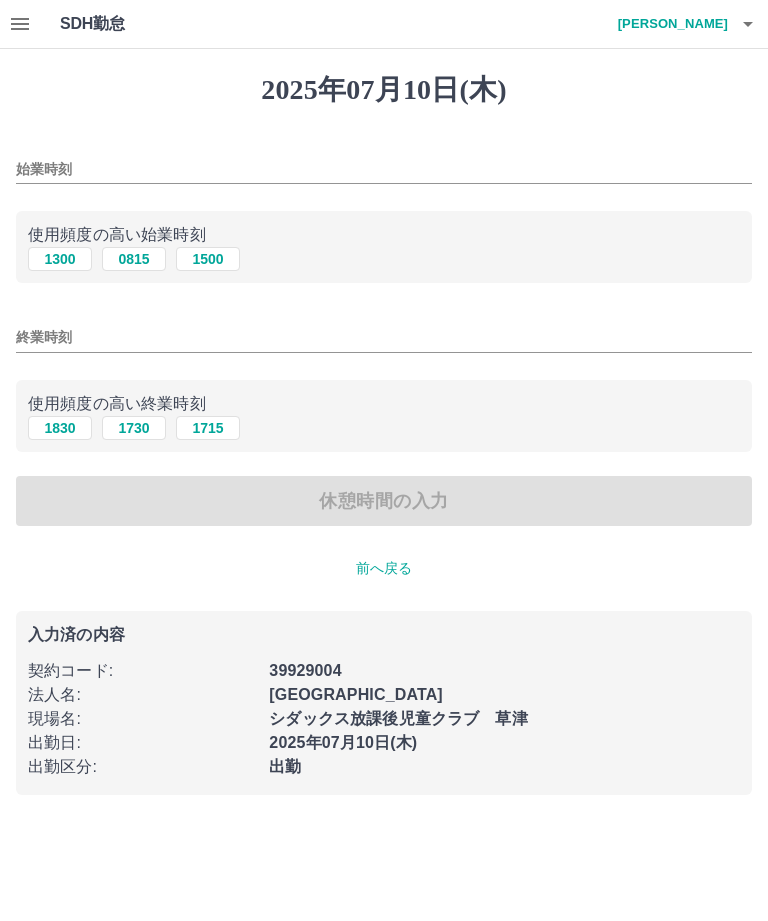 click on "1300" at bounding box center [60, 259] 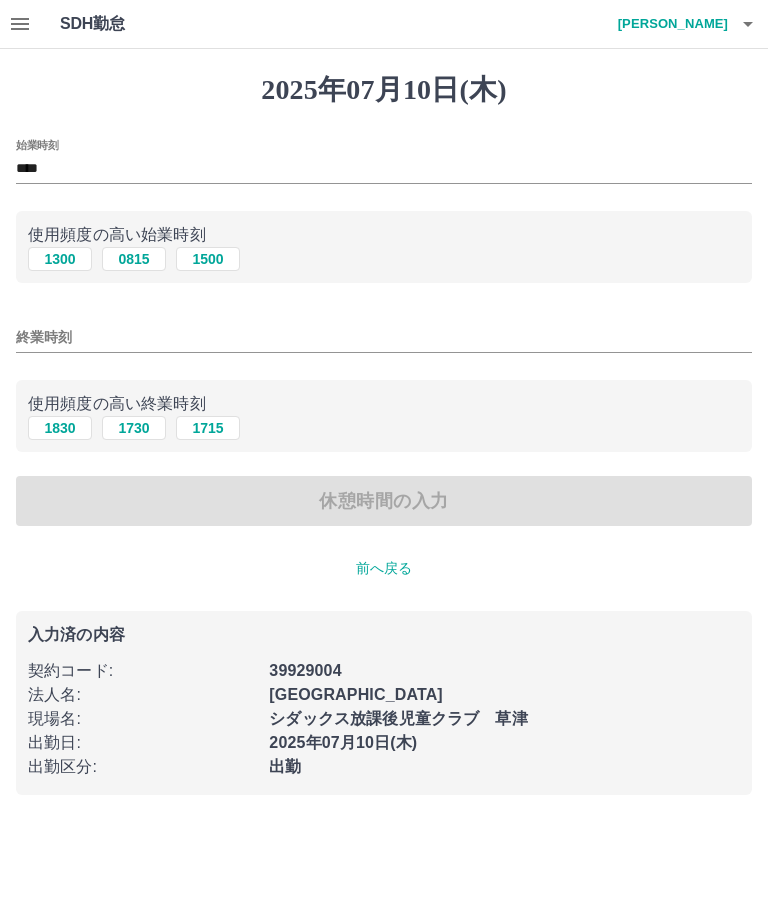 click on "1830" at bounding box center [60, 428] 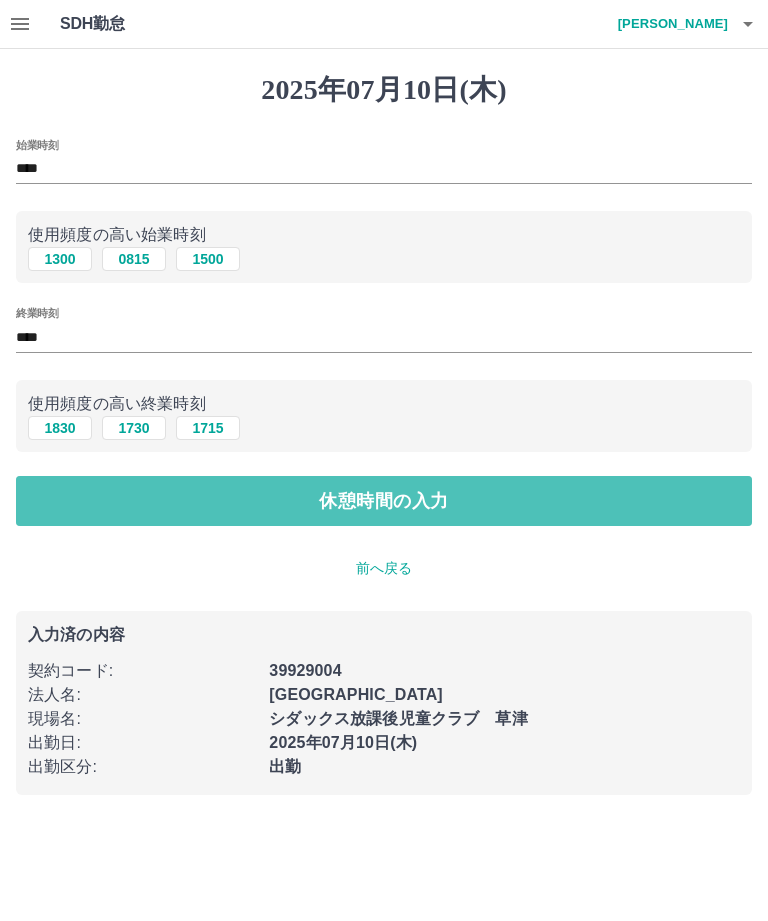 click on "休憩時間の入力" at bounding box center [384, 501] 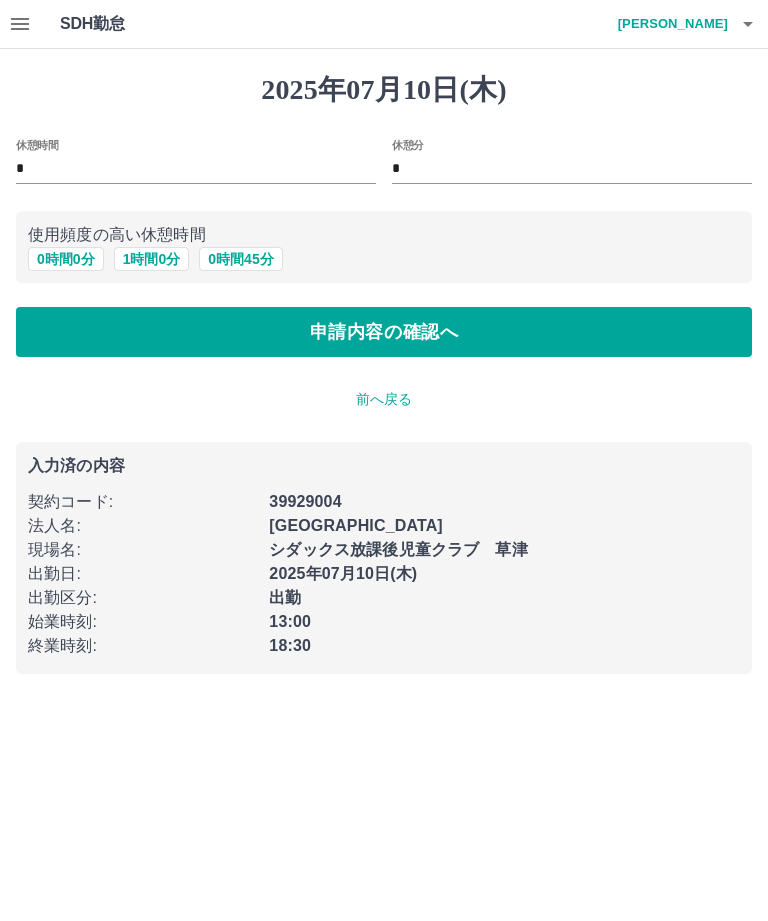 click on "使用頻度の高い休憩時間" at bounding box center [384, 235] 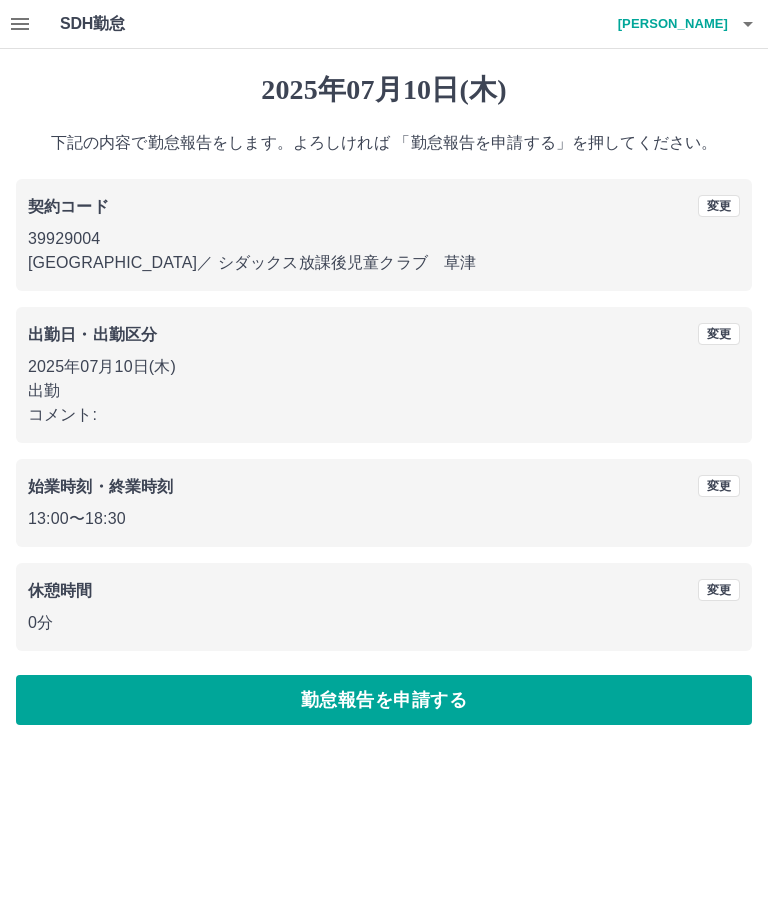 click on "勤怠報告を申請する" at bounding box center [384, 700] 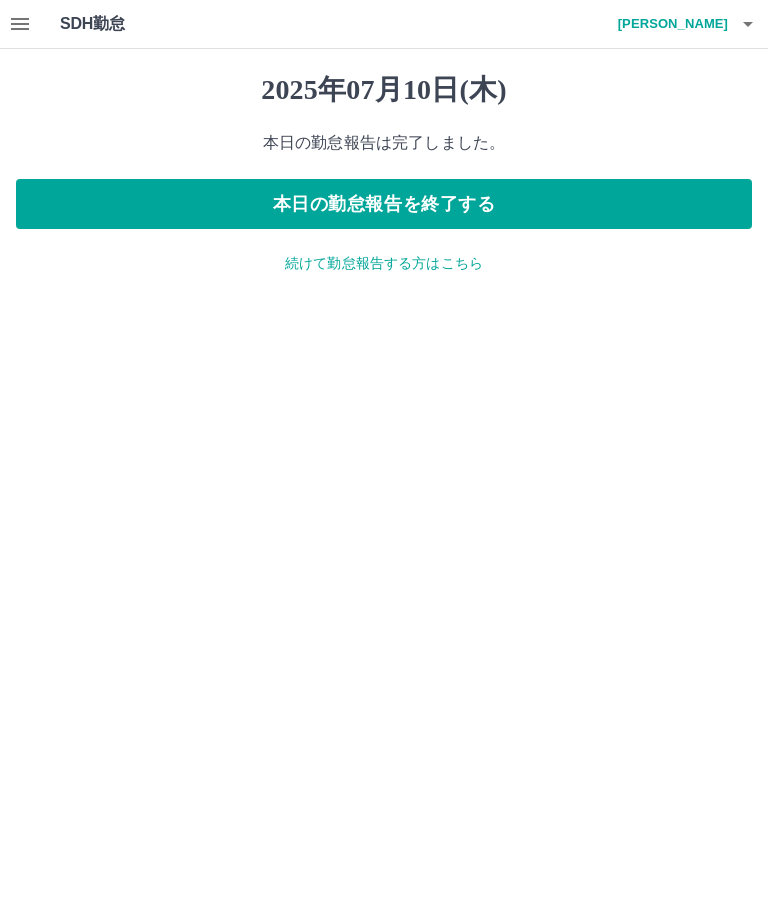 click 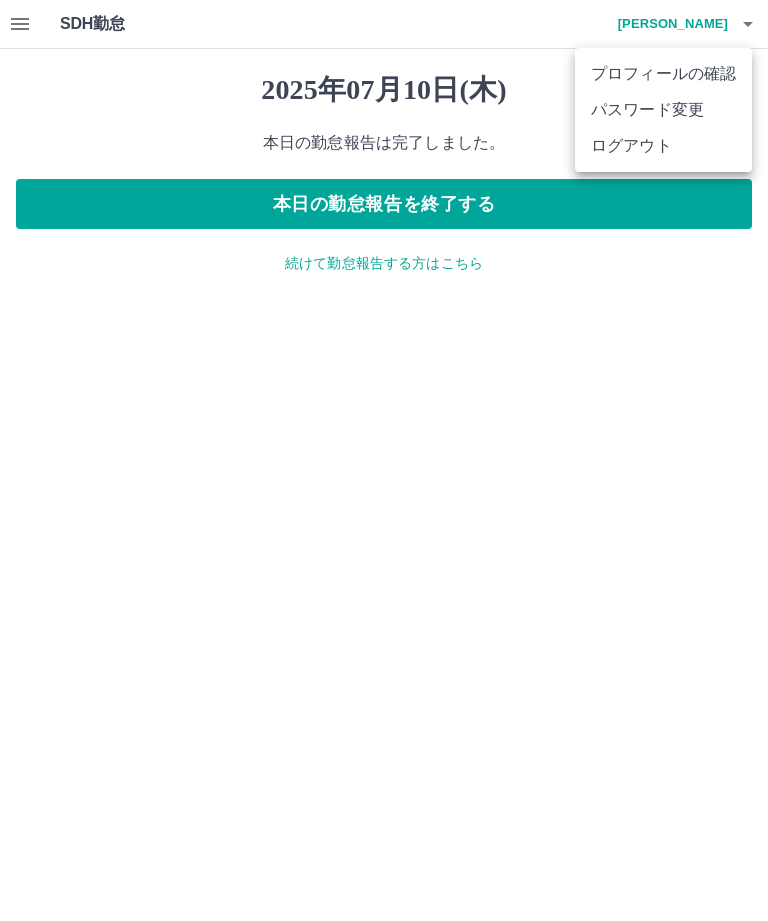 click on "ログアウト" at bounding box center (663, 146) 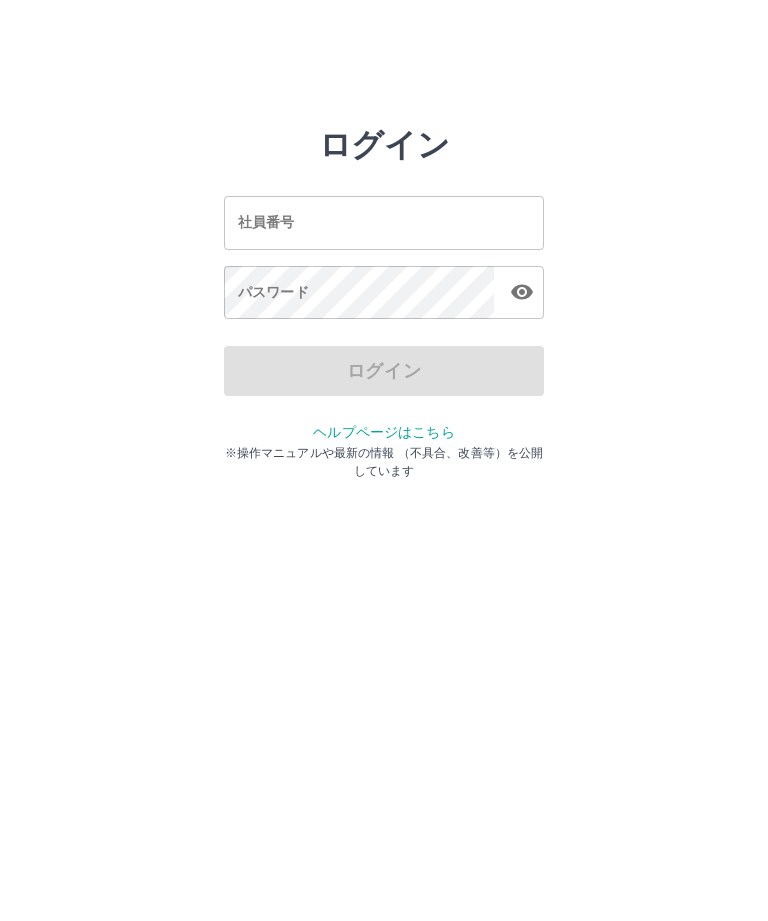 scroll, scrollTop: 0, scrollLeft: 0, axis: both 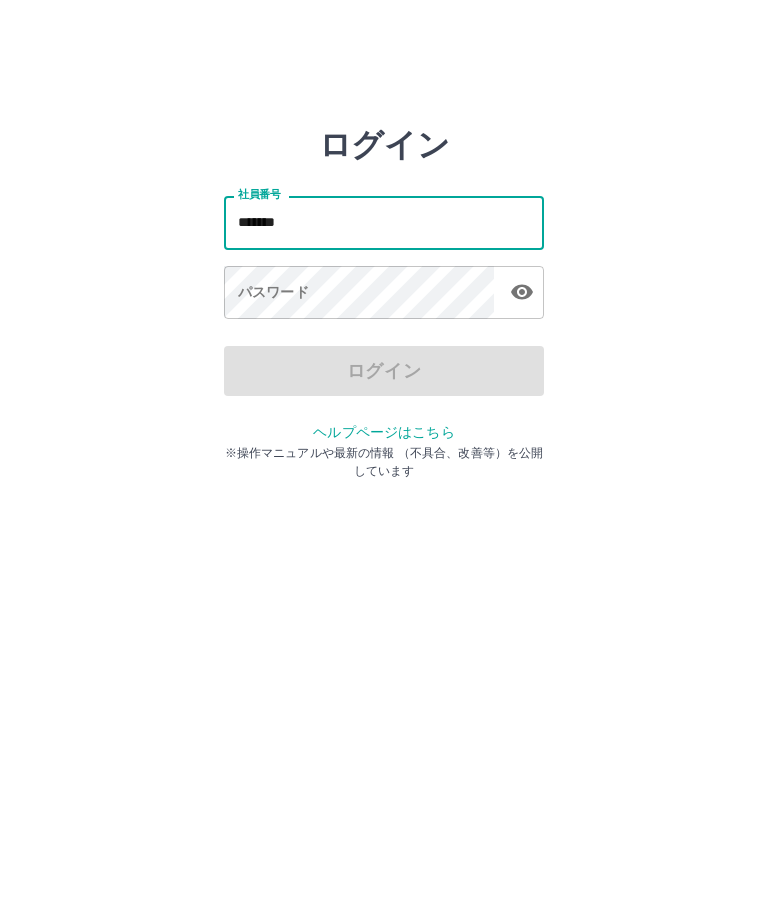 type on "*******" 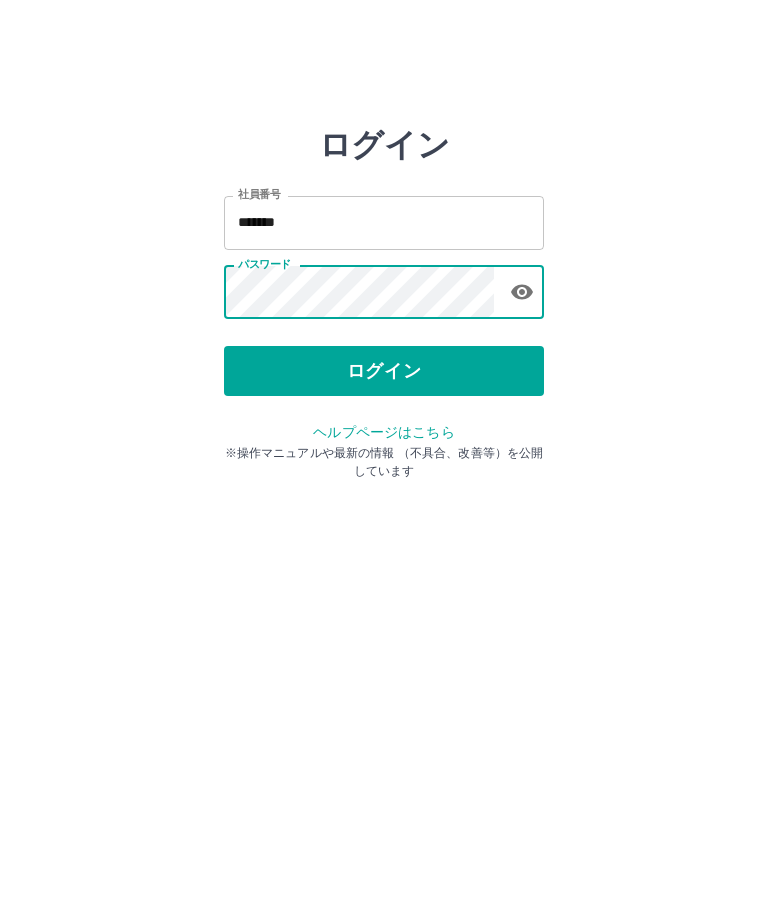 click on "ログイン" at bounding box center [384, 371] 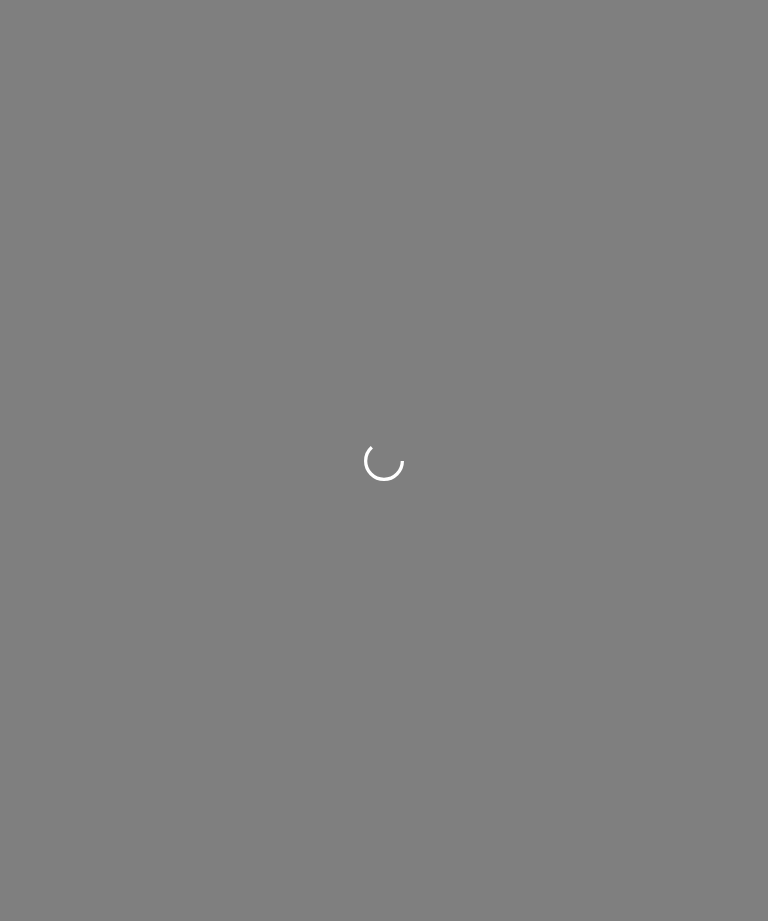 scroll, scrollTop: 0, scrollLeft: 0, axis: both 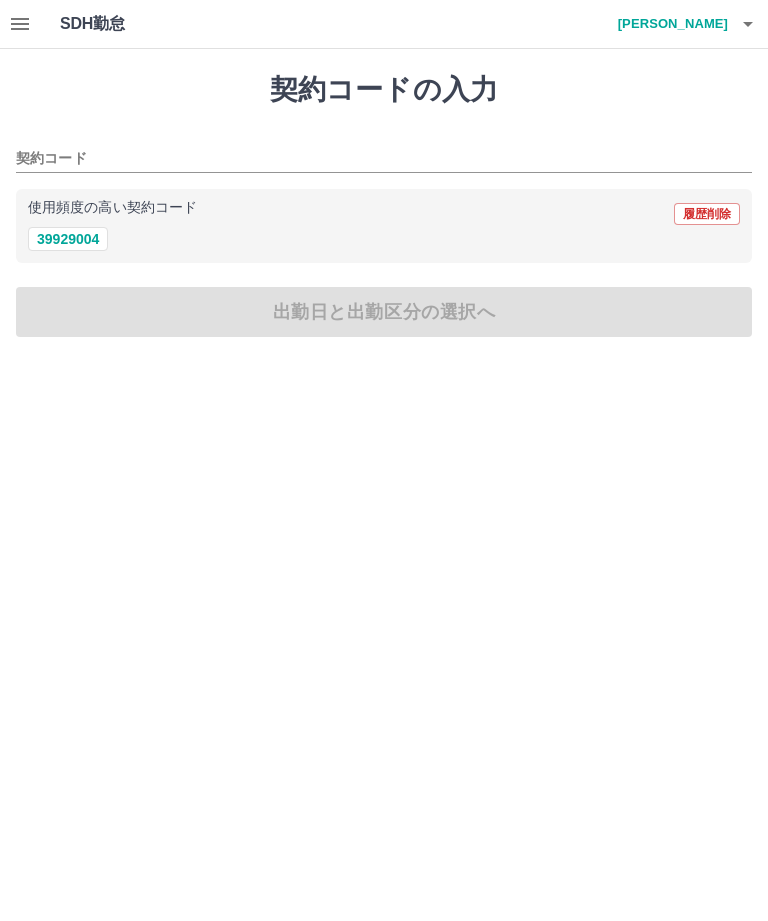 click on "39929004" at bounding box center [68, 239] 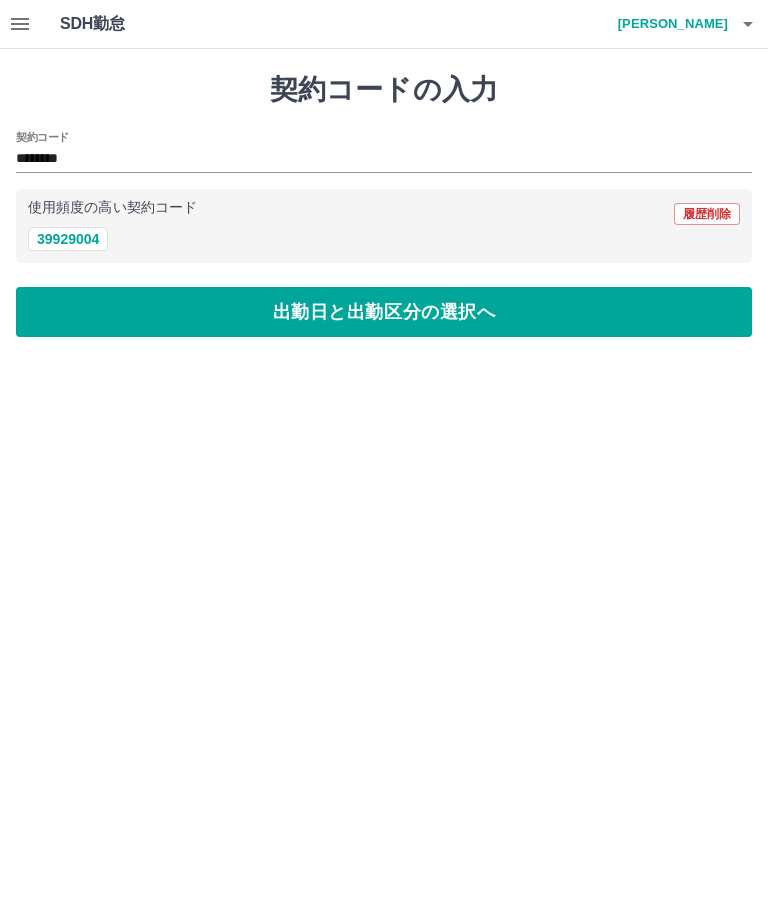 click on "出勤日と出勤区分の選択へ" at bounding box center [384, 312] 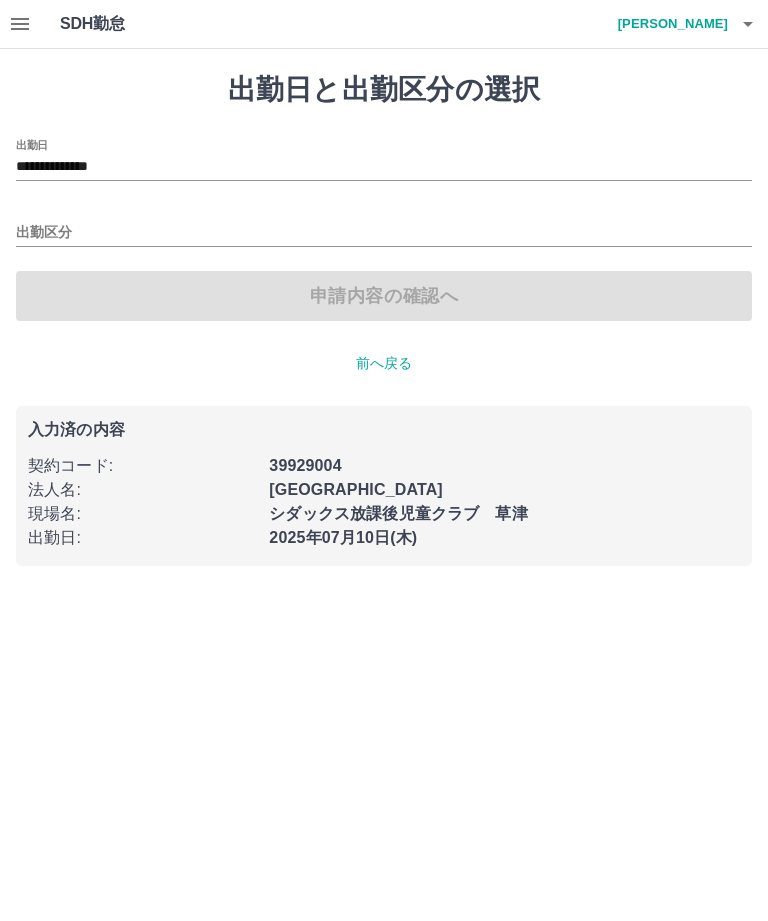click on "出勤区分" at bounding box center (384, 233) 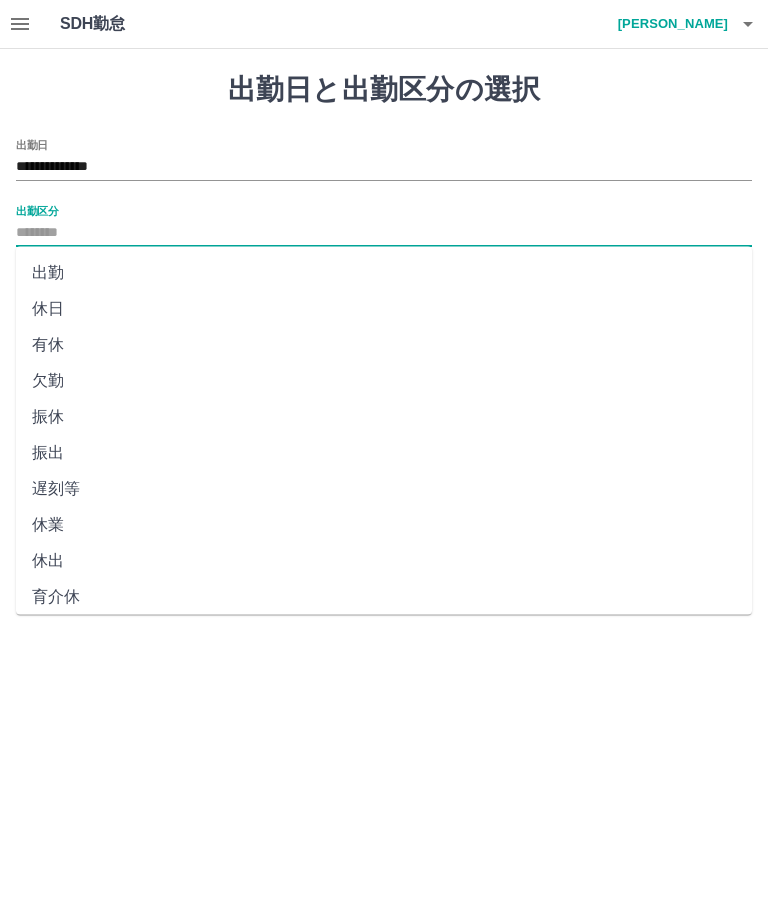 click on "出勤" at bounding box center (384, 273) 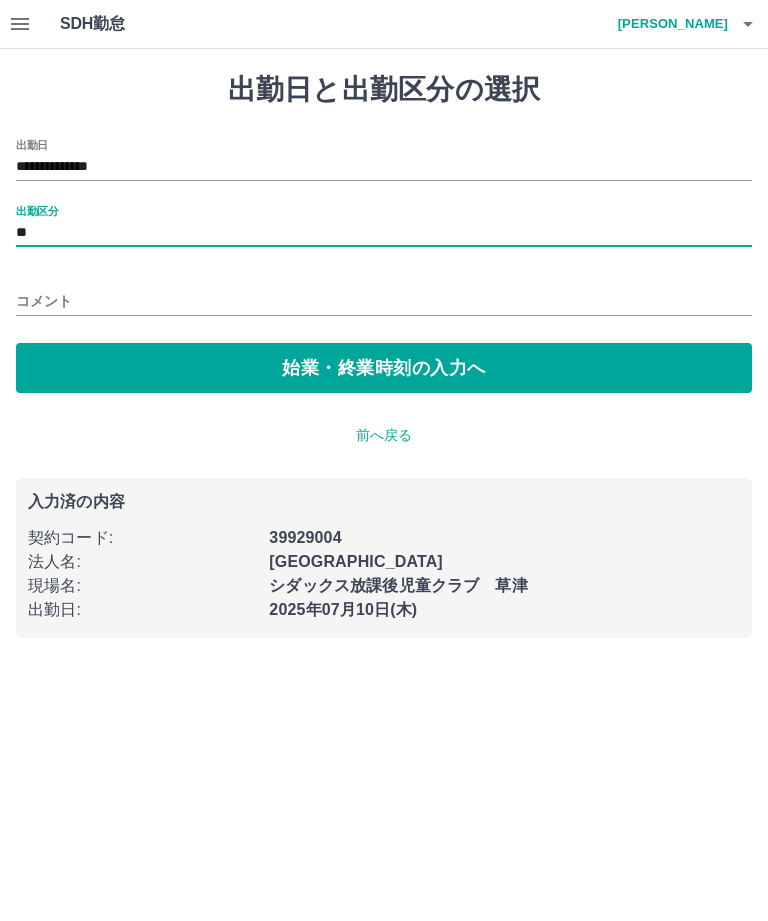 click on "始業・終業時刻の入力へ" at bounding box center [384, 368] 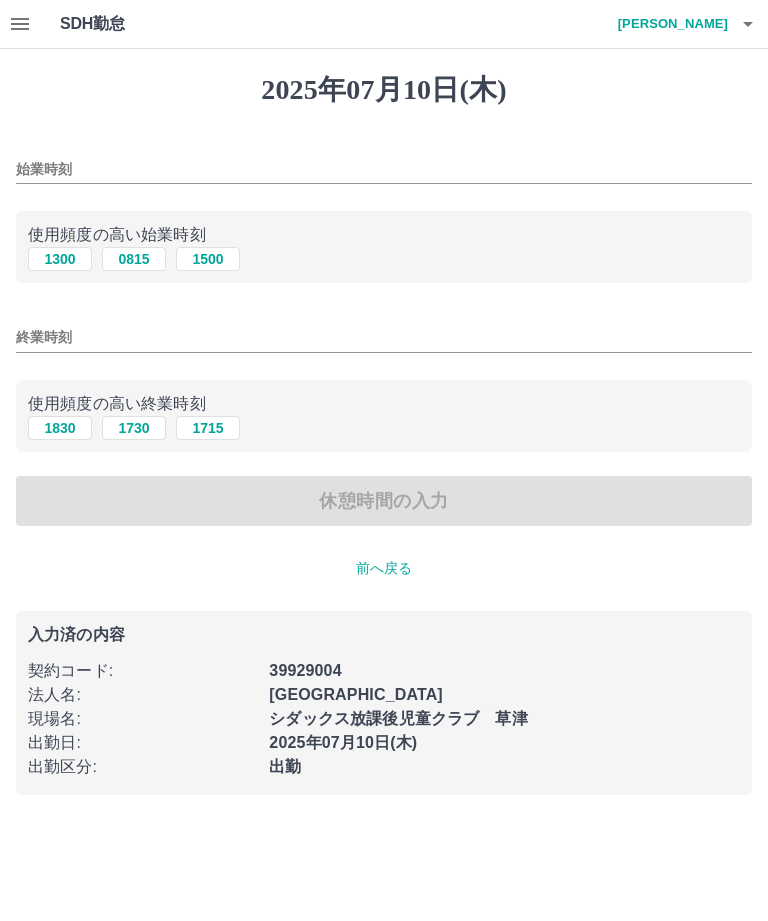 click on "1300" at bounding box center [60, 259] 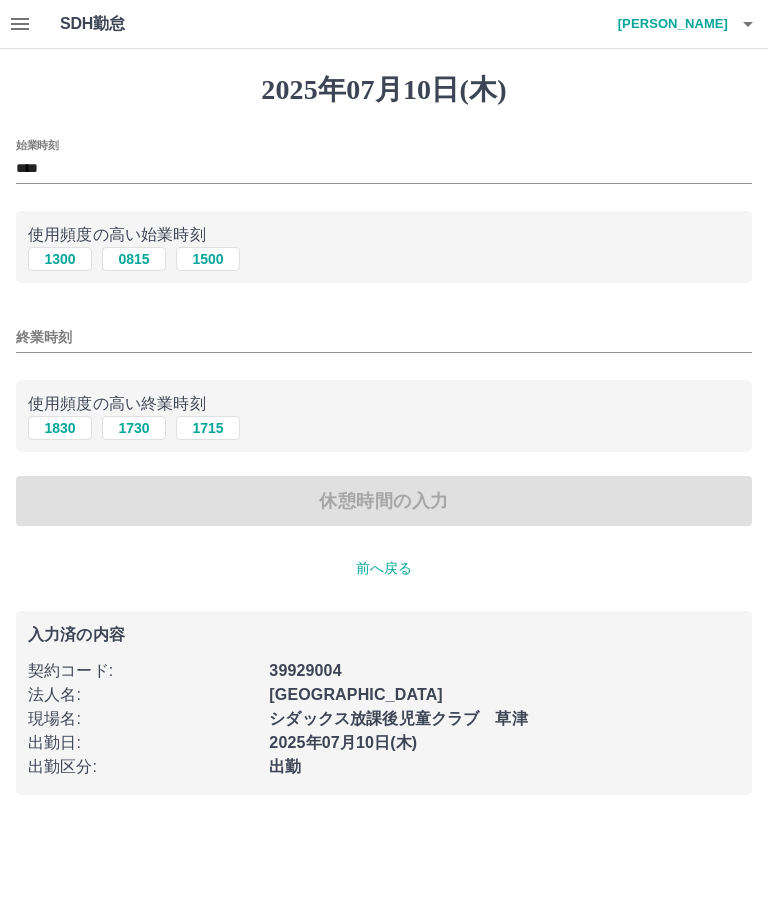 click on "1830" at bounding box center [60, 428] 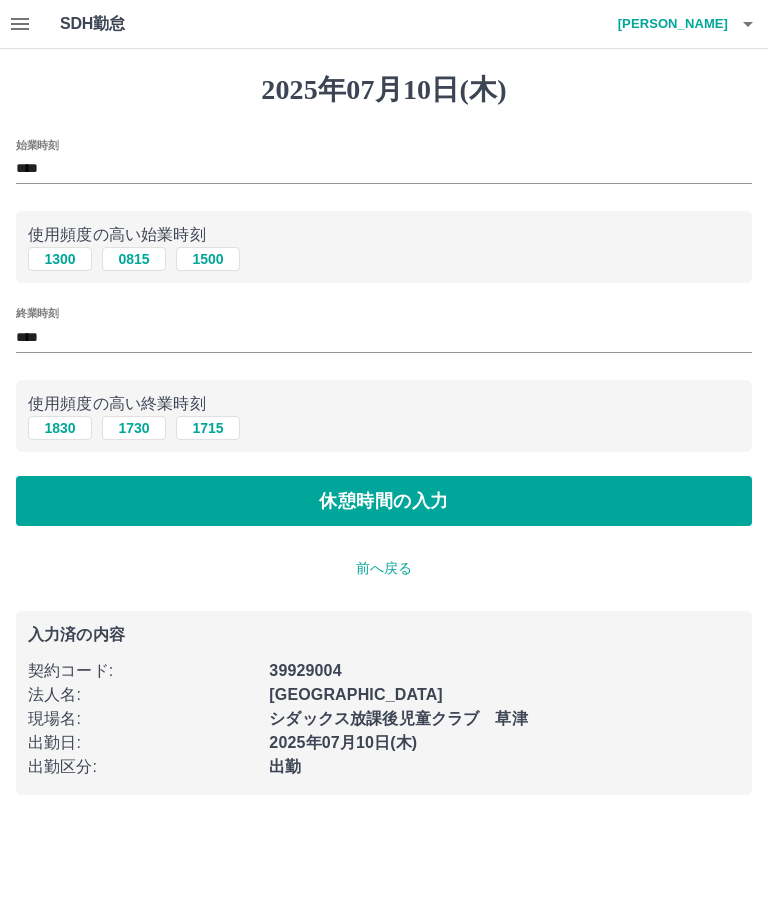 click on "休憩時間の入力" at bounding box center (384, 501) 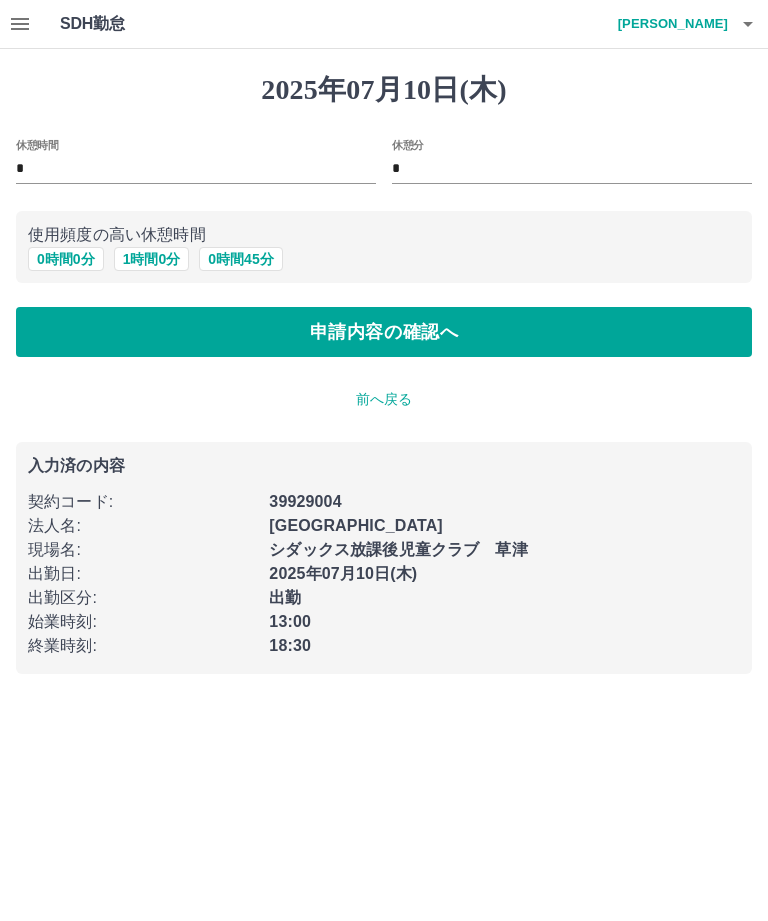 click on "申請内容の確認へ" at bounding box center [384, 332] 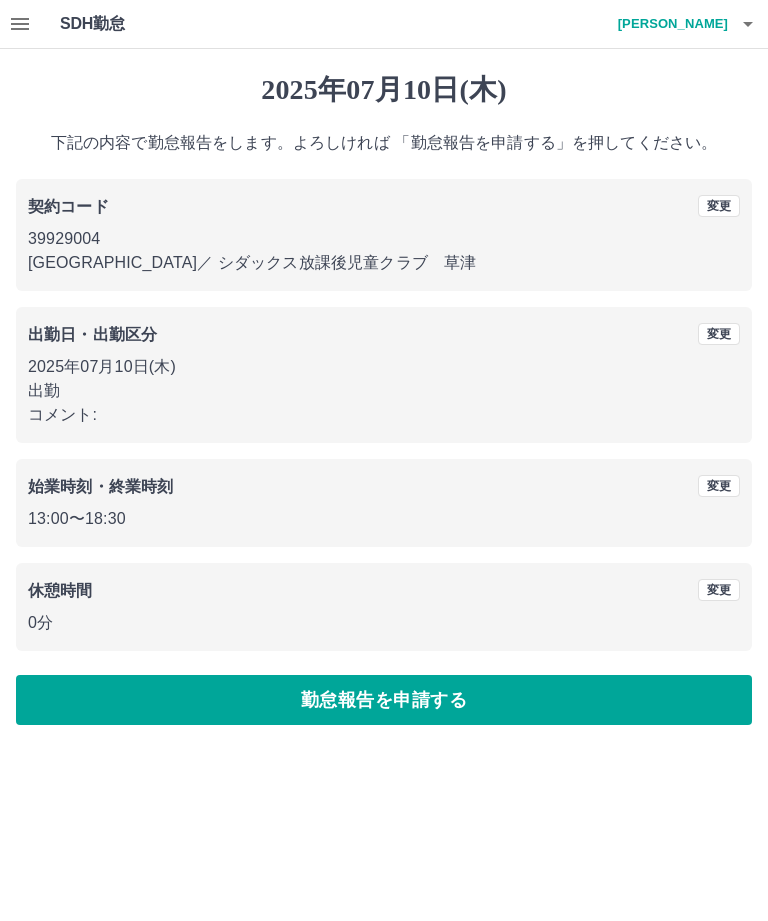 click on "勤怠報告を申請する" at bounding box center (384, 700) 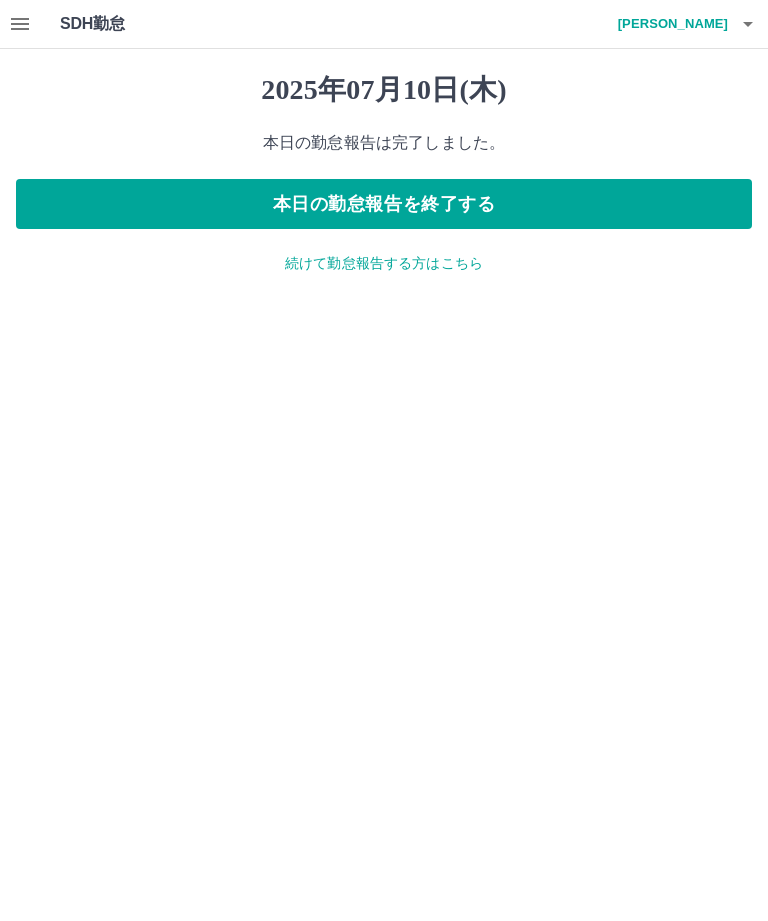 click on "本日の勤怠報告を終了する" at bounding box center (384, 204) 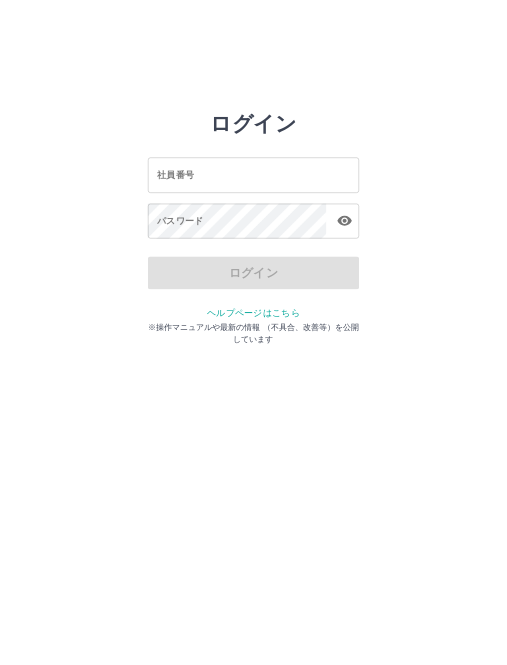 scroll, scrollTop: 0, scrollLeft: 0, axis: both 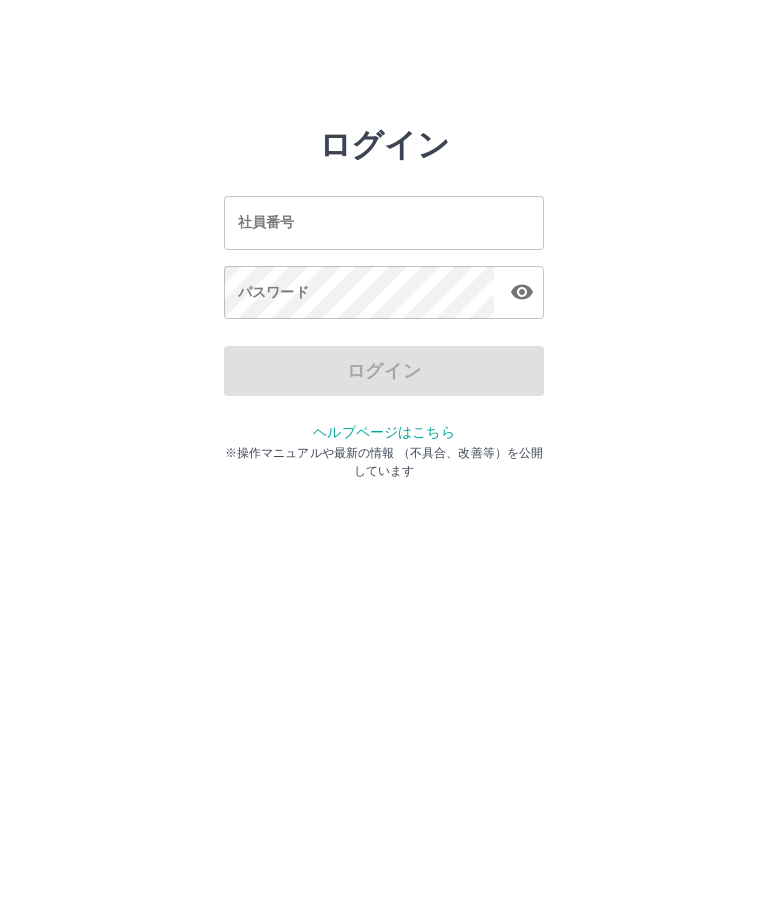 click on "ログイン 社員番号 社員番号 パスワード パスワード ログイン ヘルプページはこちら ※操作マニュアルや最新の情報 （不具合、改善等）を公開しています" at bounding box center [384, 223] 